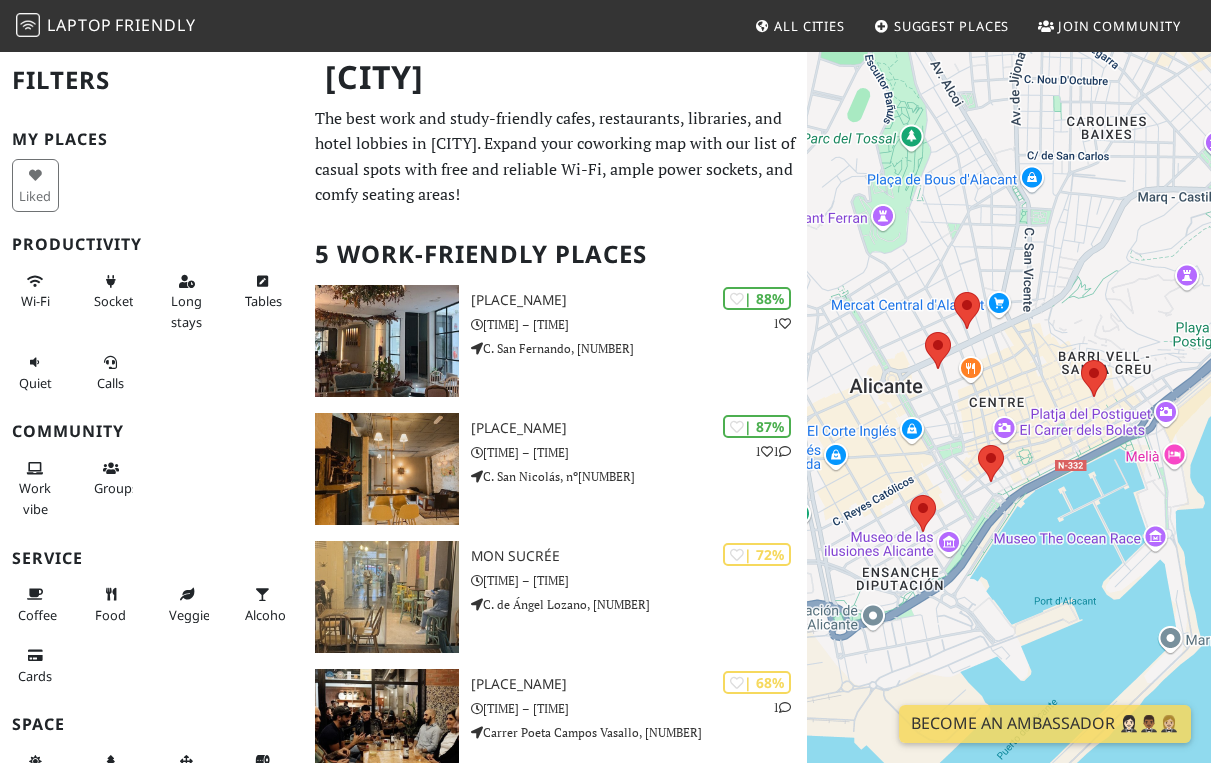 scroll, scrollTop: 0, scrollLeft: 0, axis: both 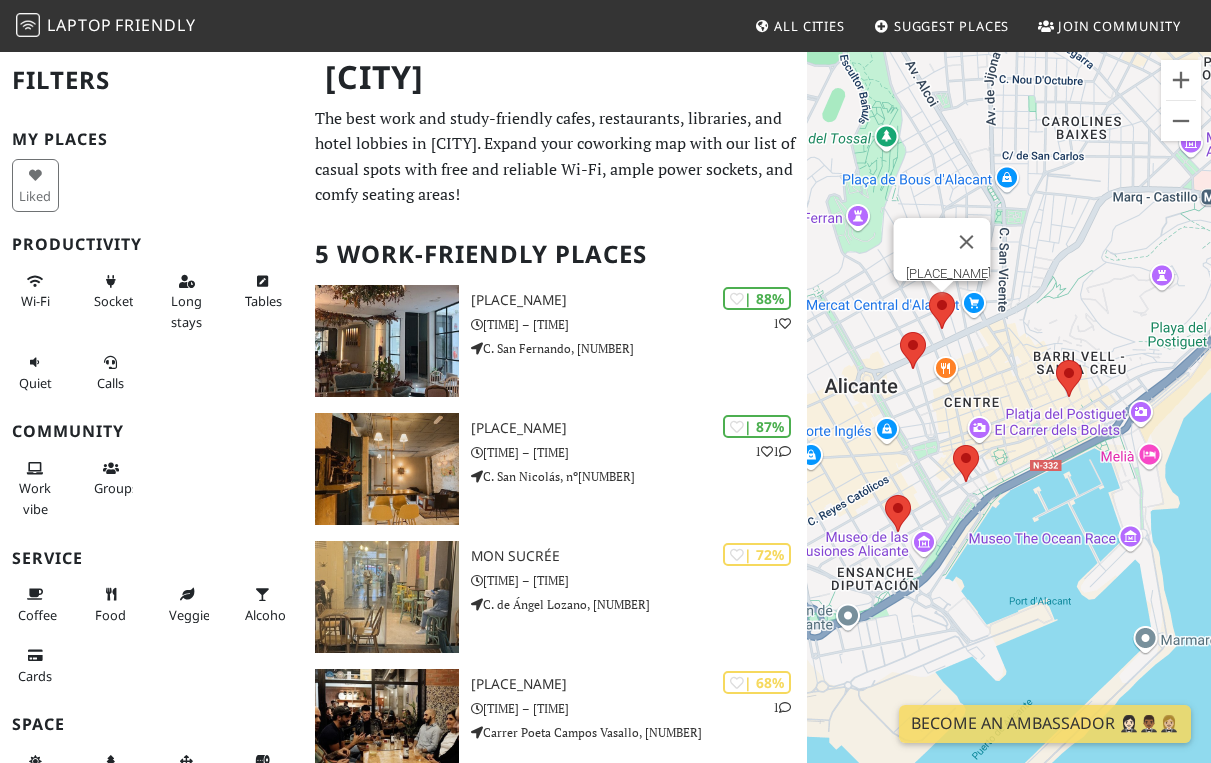 click on "To navigate, press the arrow keys. Sip and Wonder Coffee House" at bounding box center [1009, 431] 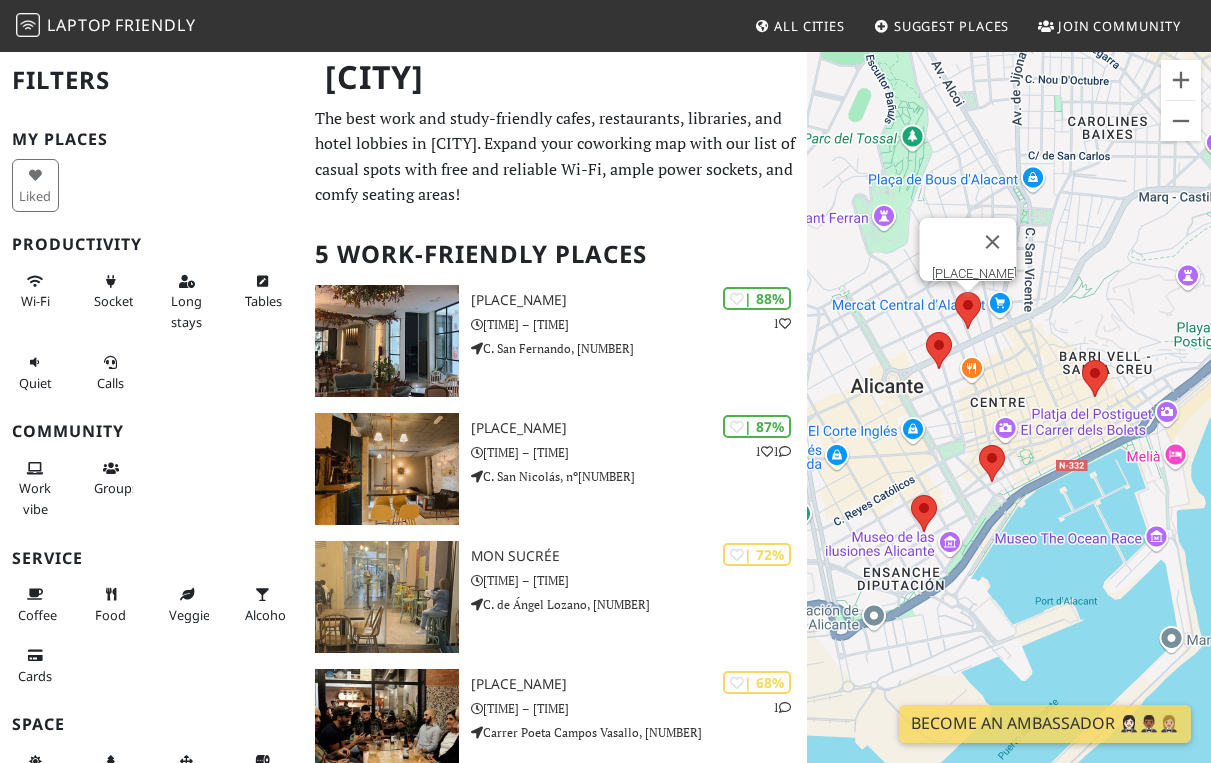 click at bounding box center (955, 292) 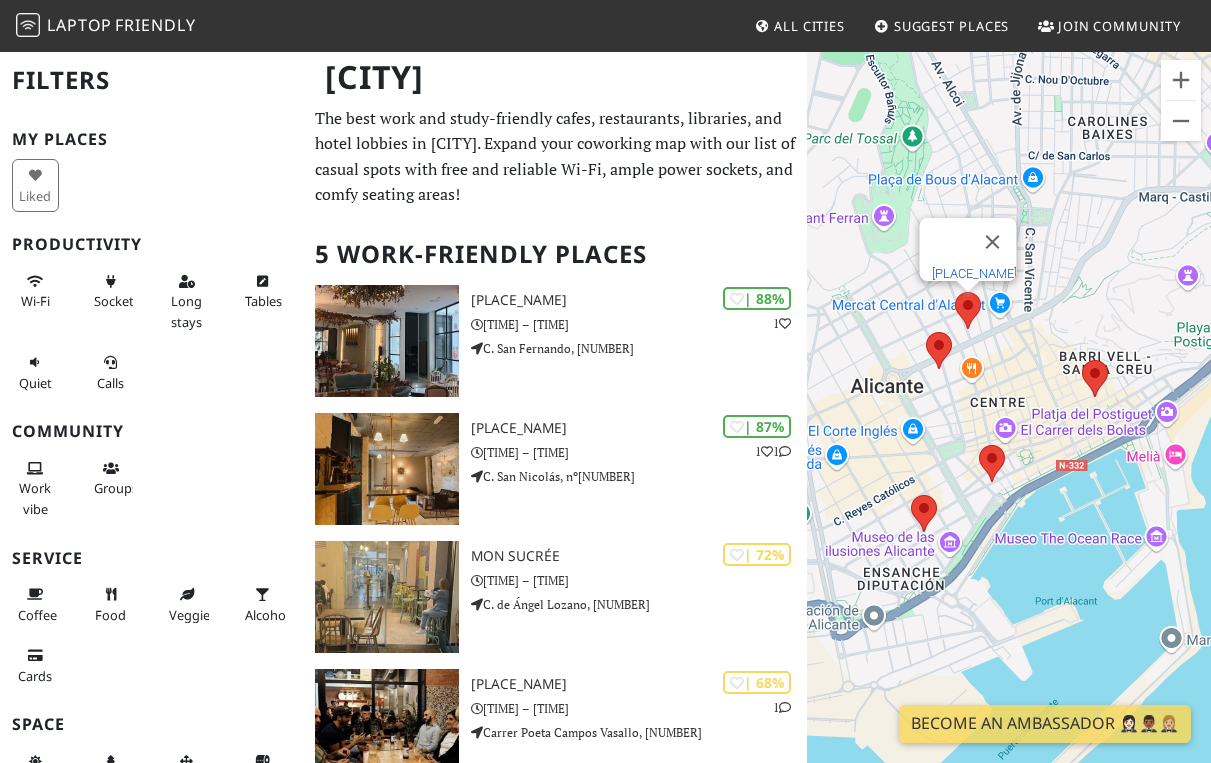click on "Sip and Wonder Coffee House" at bounding box center (974, 273) 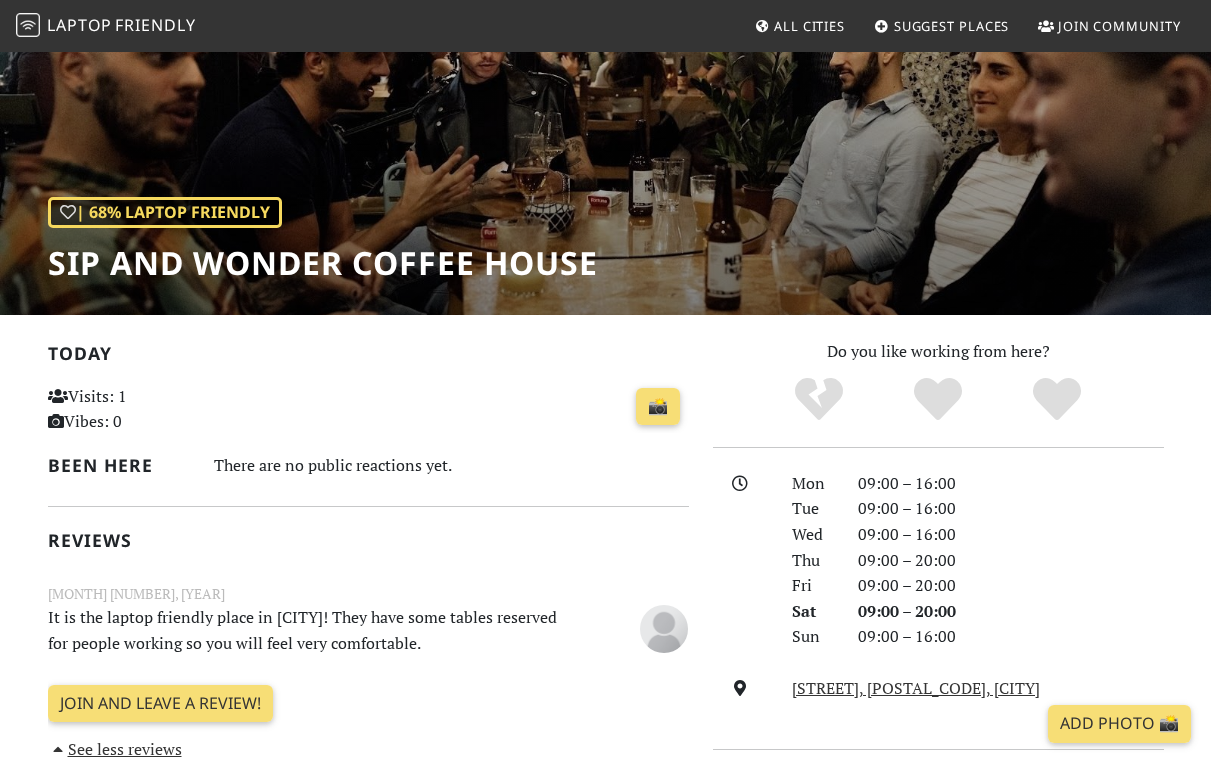 scroll, scrollTop: 0, scrollLeft: 0, axis: both 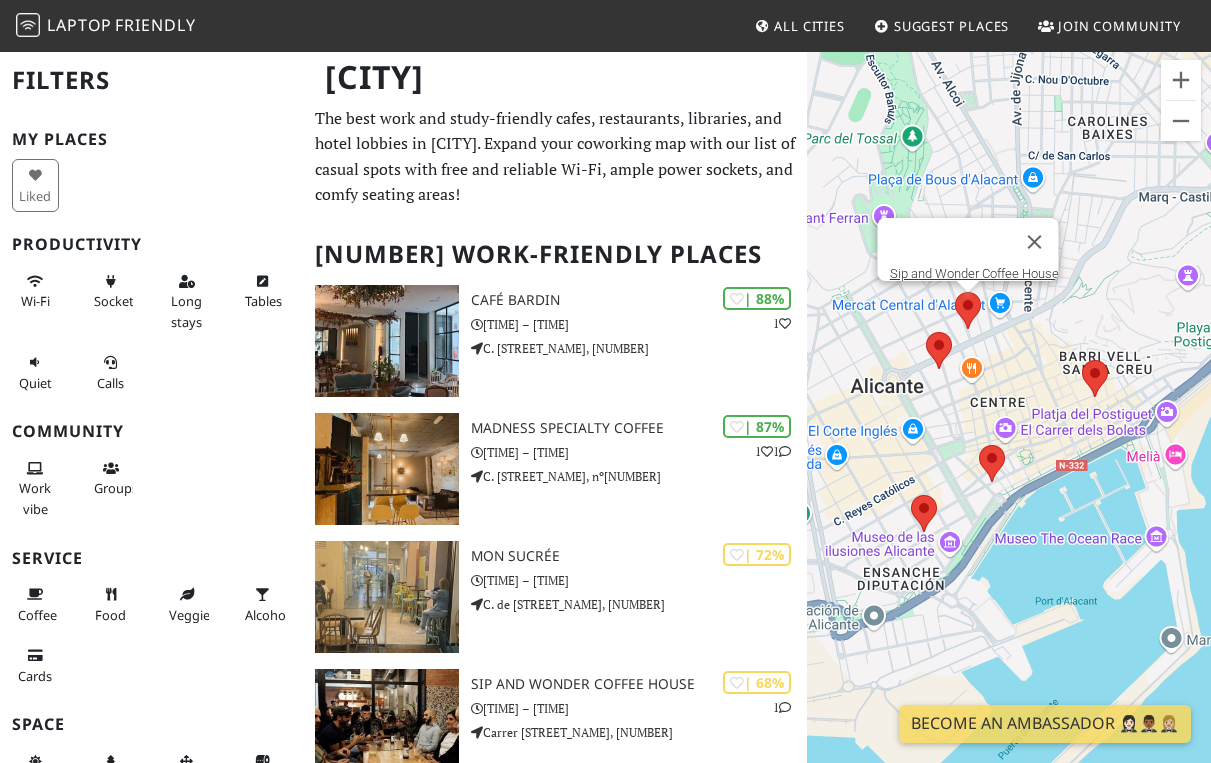 click at bounding box center [955, 292] 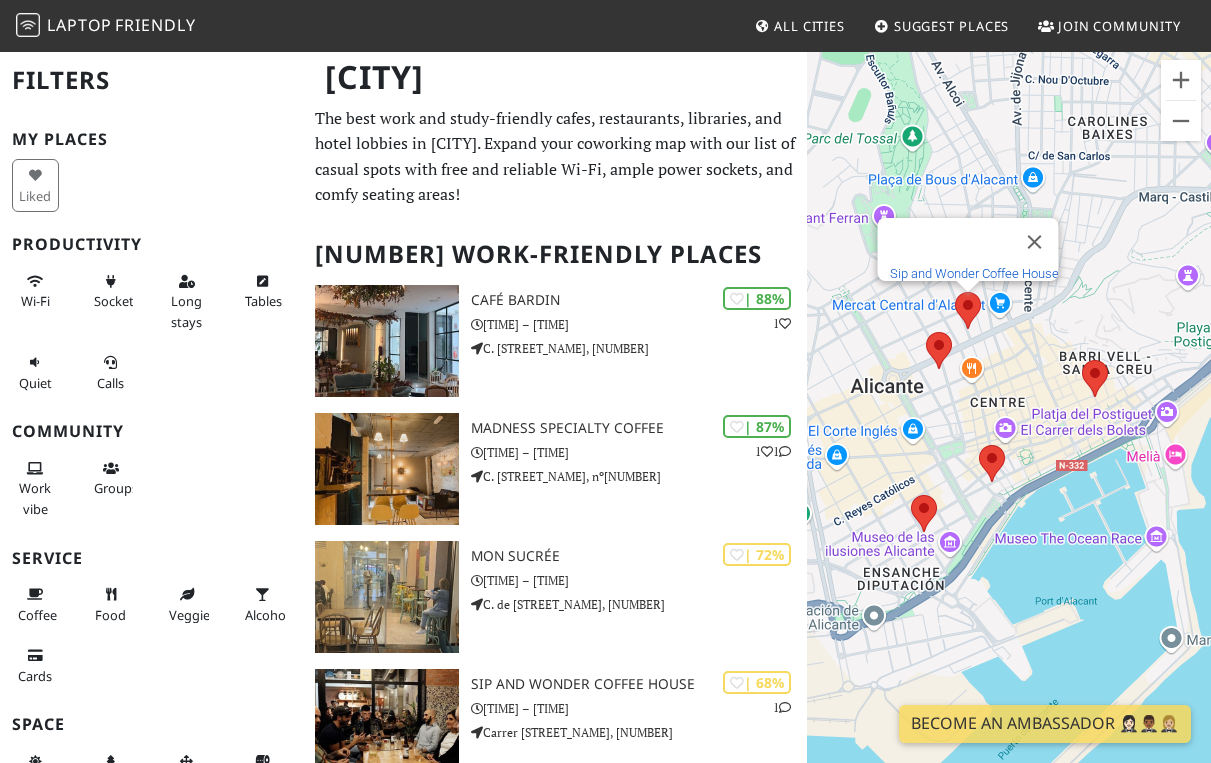 click on "Sip and Wonder Coffee House" at bounding box center [974, 273] 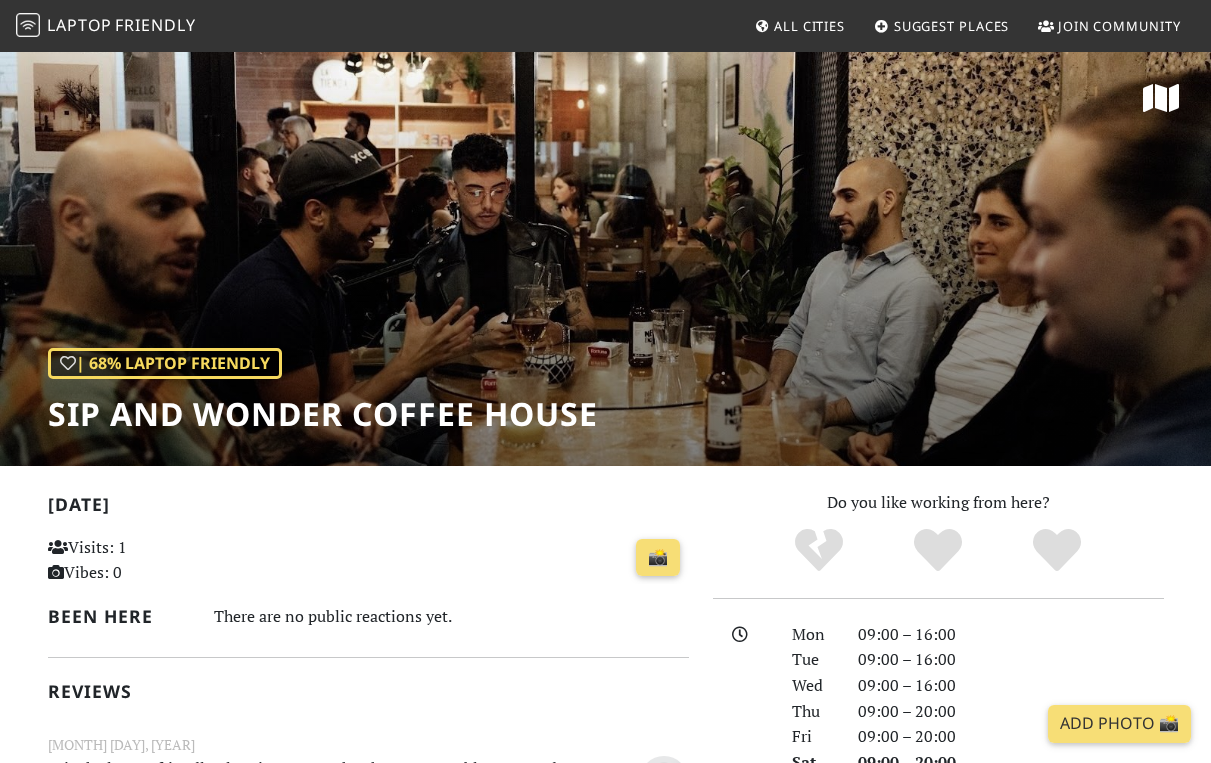 scroll, scrollTop: 0, scrollLeft: 0, axis: both 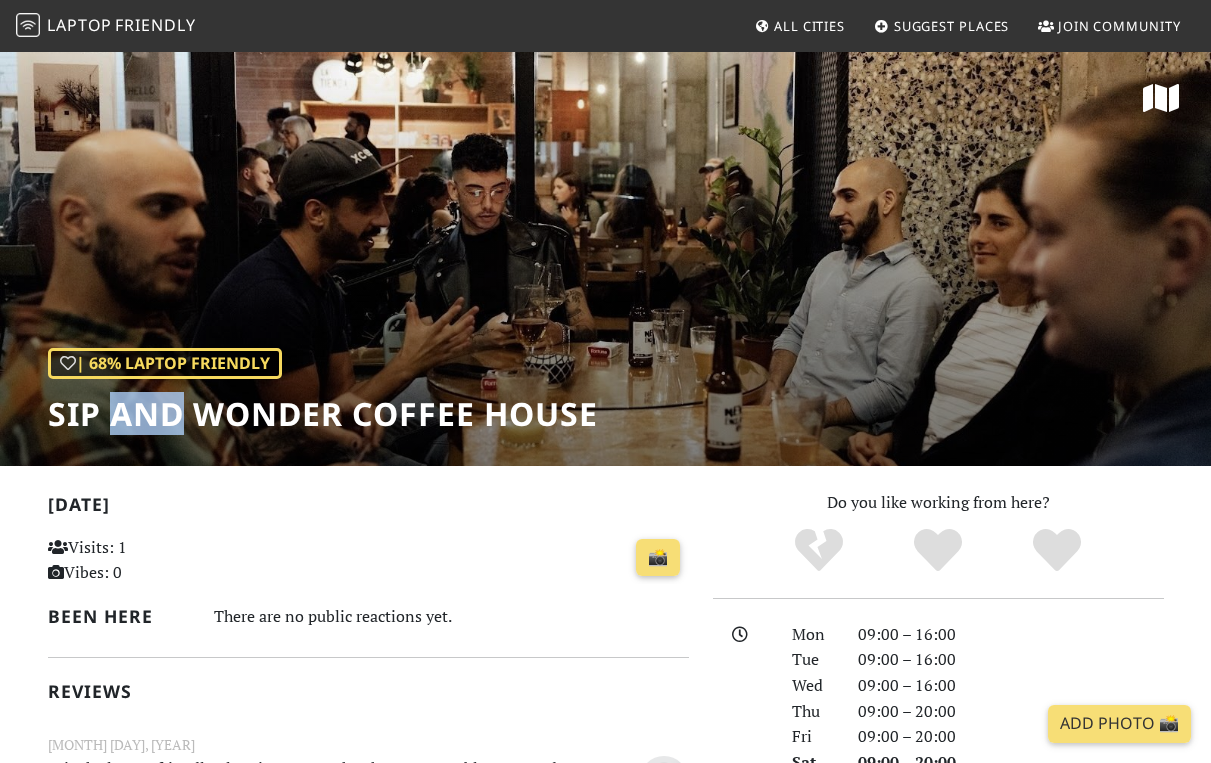 click on "[PLACE_NAME]" at bounding box center [323, 414] 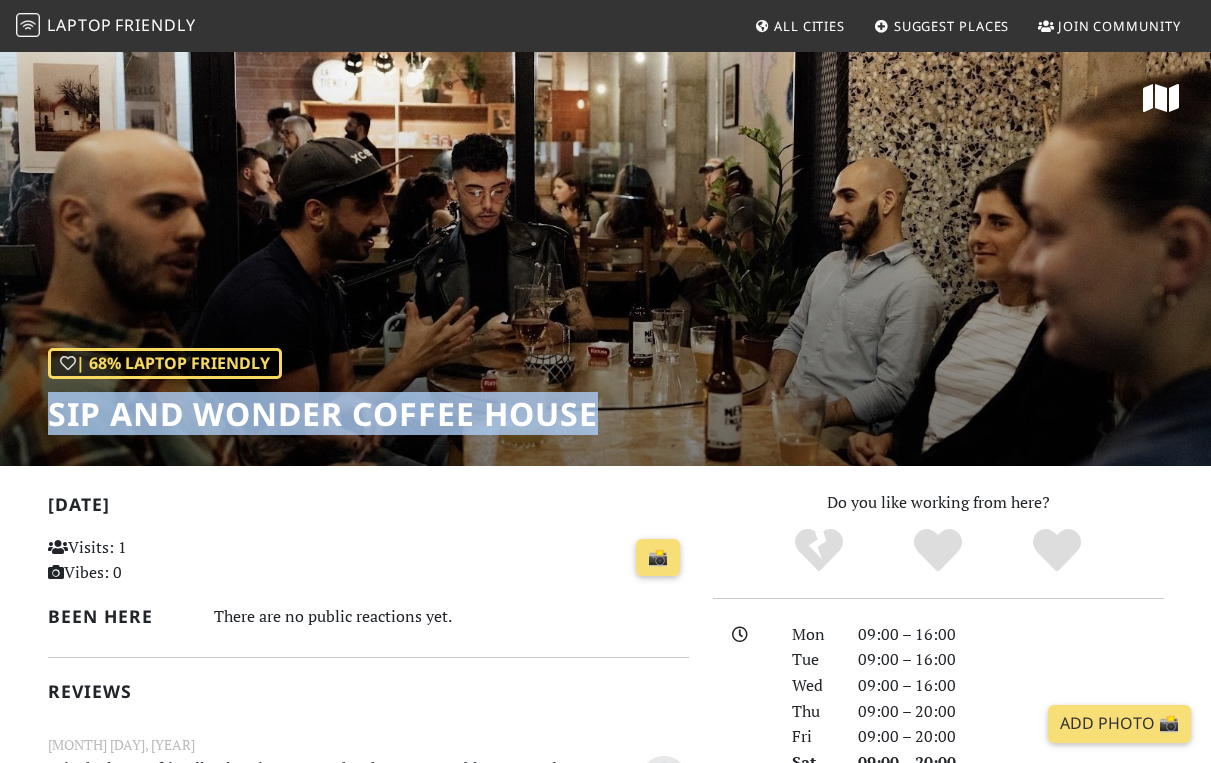 click on "[PLACE_NAME]" at bounding box center (323, 414) 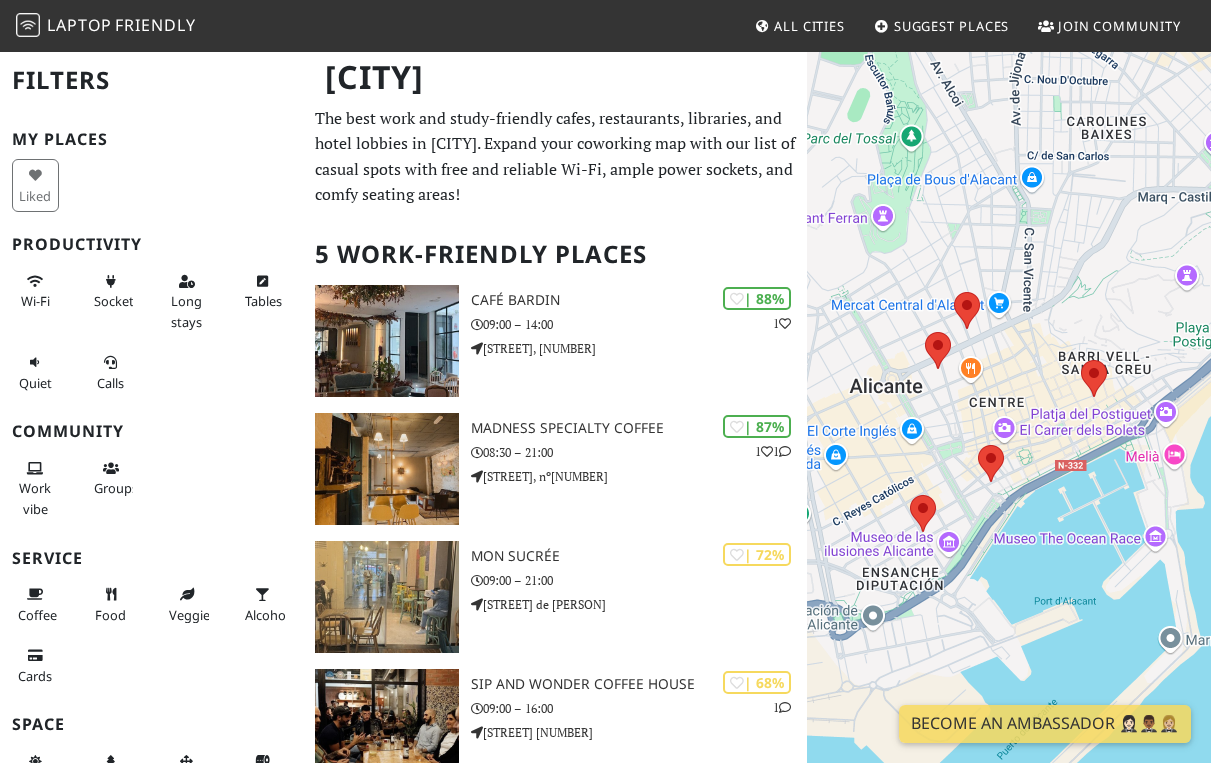 scroll, scrollTop: 0, scrollLeft: 0, axis: both 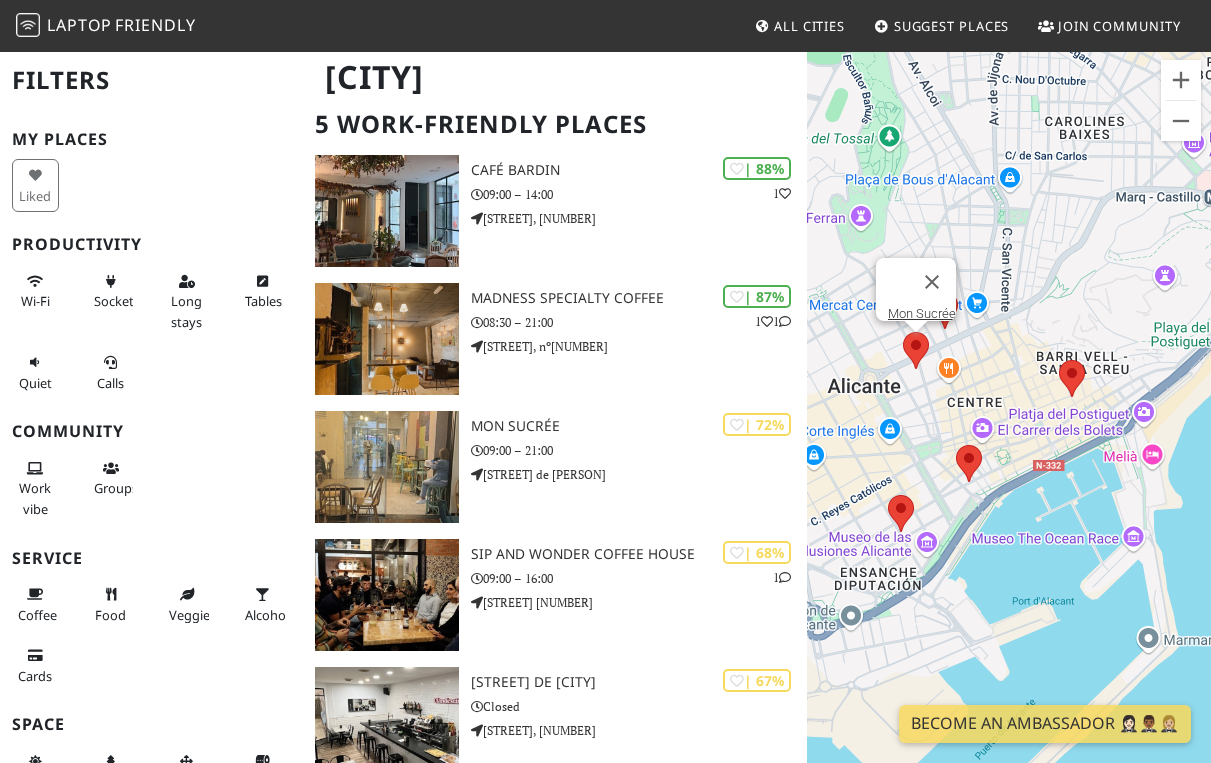click at bounding box center (903, 332) 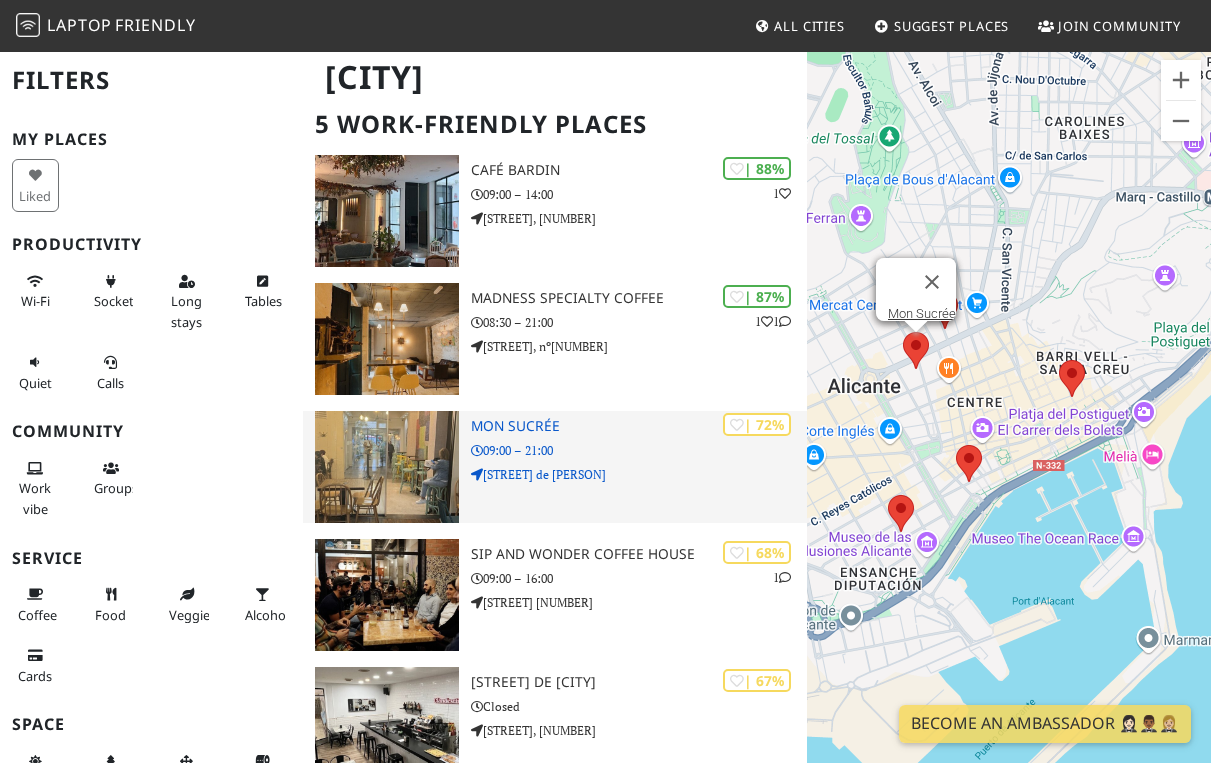 click at bounding box center [387, 467] 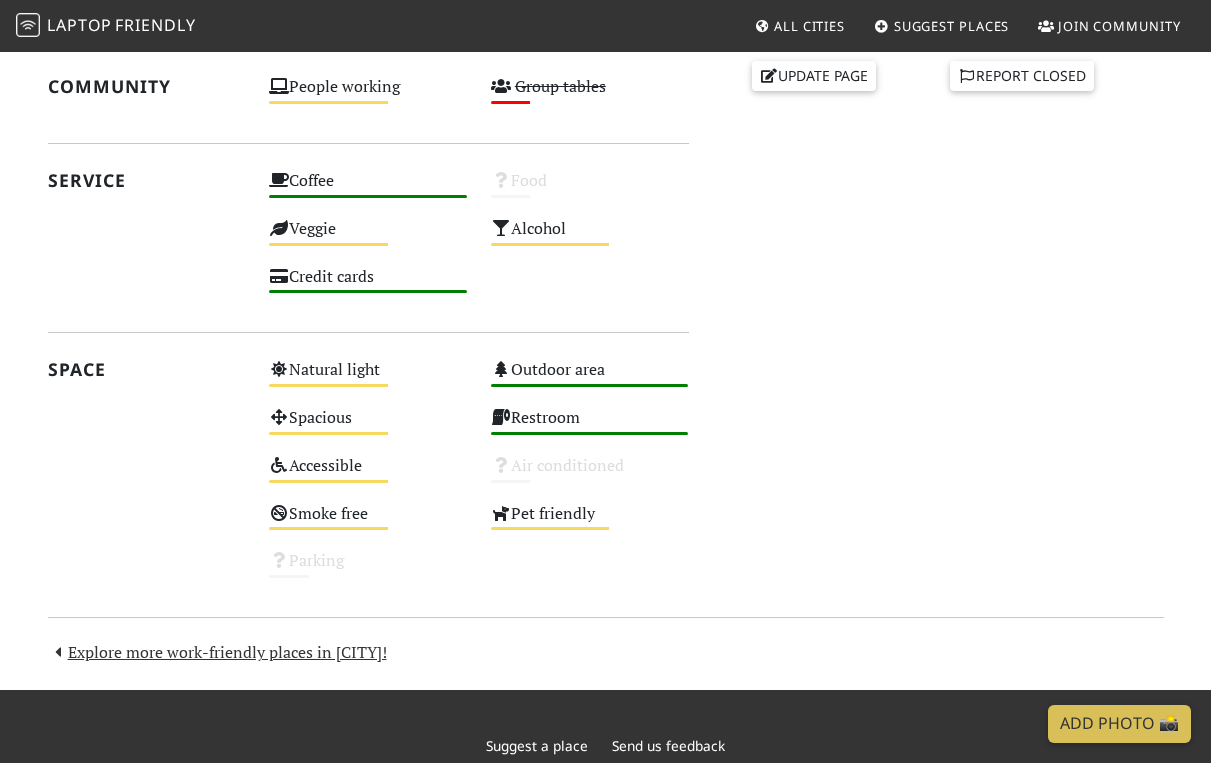scroll, scrollTop: 0, scrollLeft: 0, axis: both 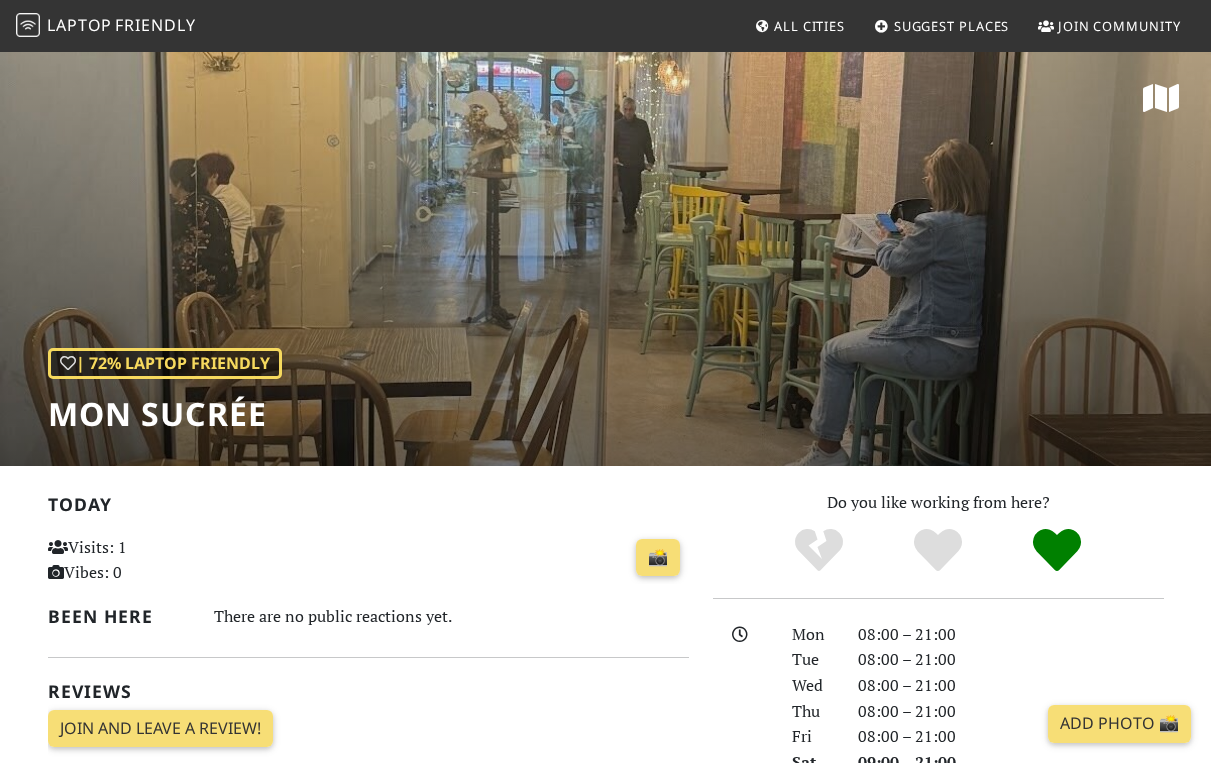 click on "| 72% Laptop Friendly
Mon Sucrée" at bounding box center [605, 258] 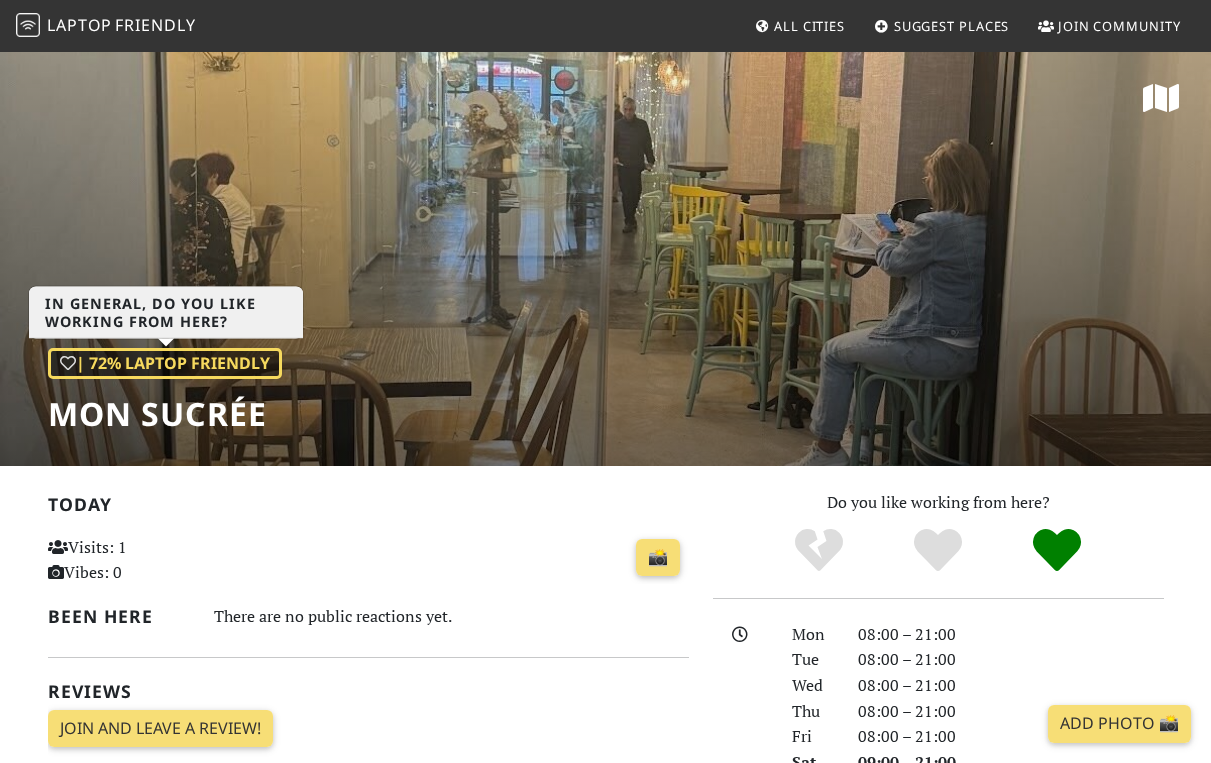 click on "| 72% Laptop Friendly" at bounding box center [165, 364] 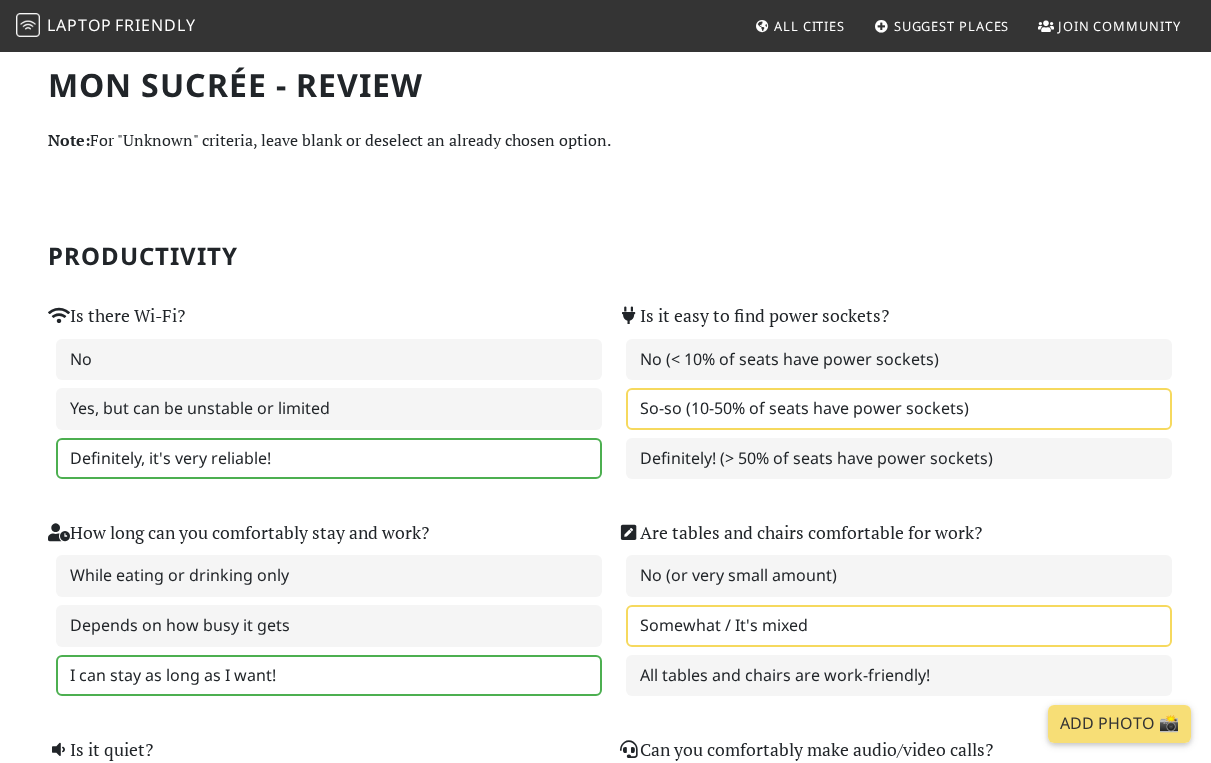 scroll, scrollTop: 0, scrollLeft: 0, axis: both 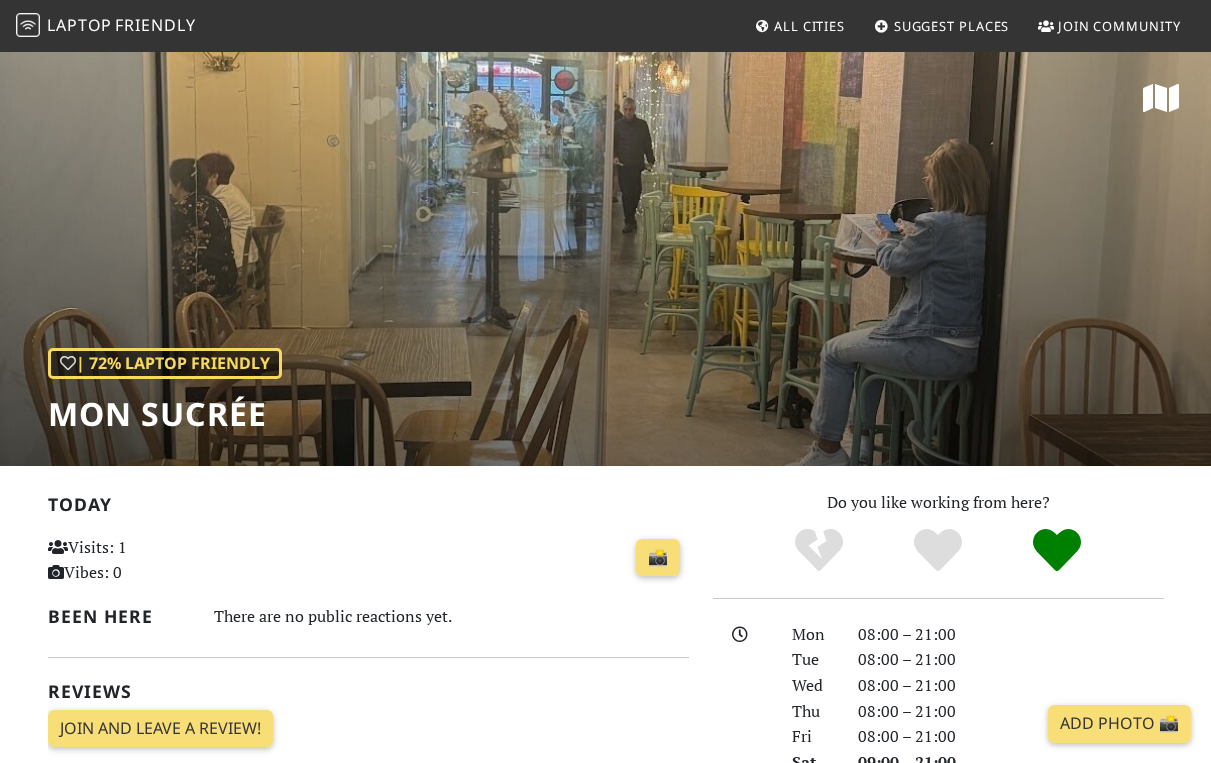 click on "Mon Sucrée" at bounding box center [165, 414] 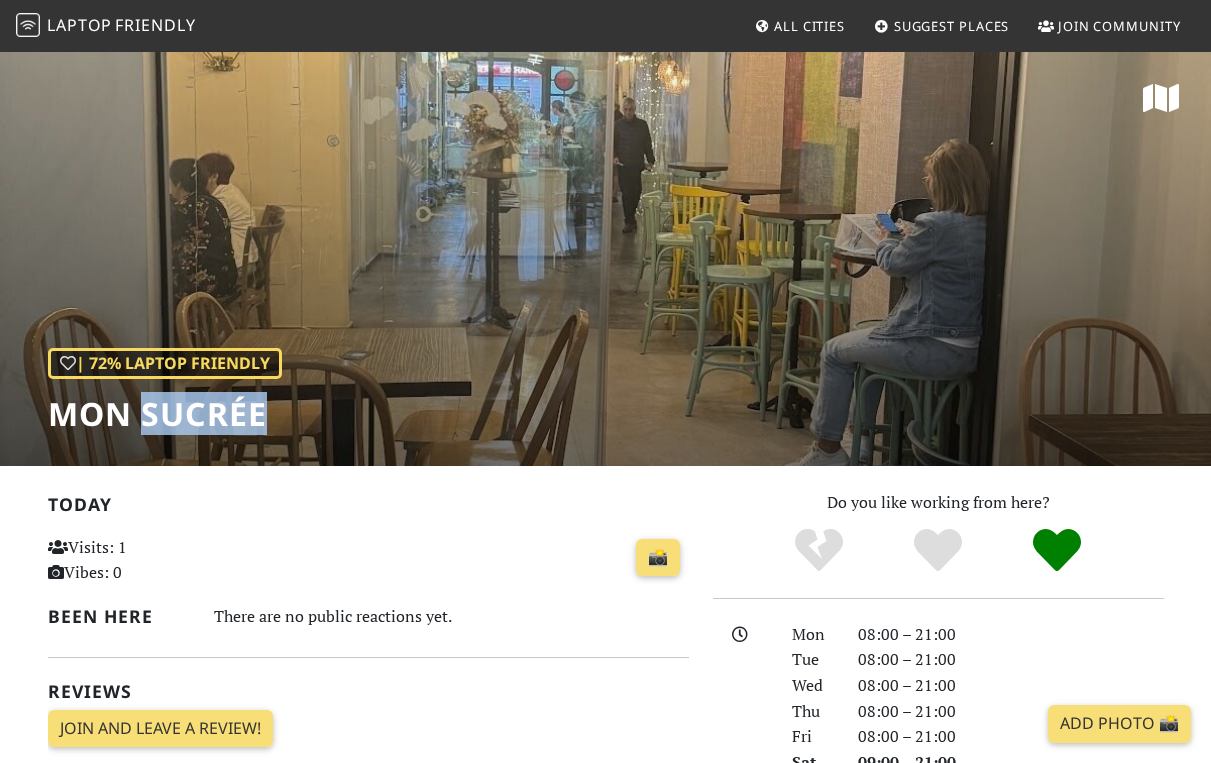 click on "Mon Sucrée" at bounding box center (165, 414) 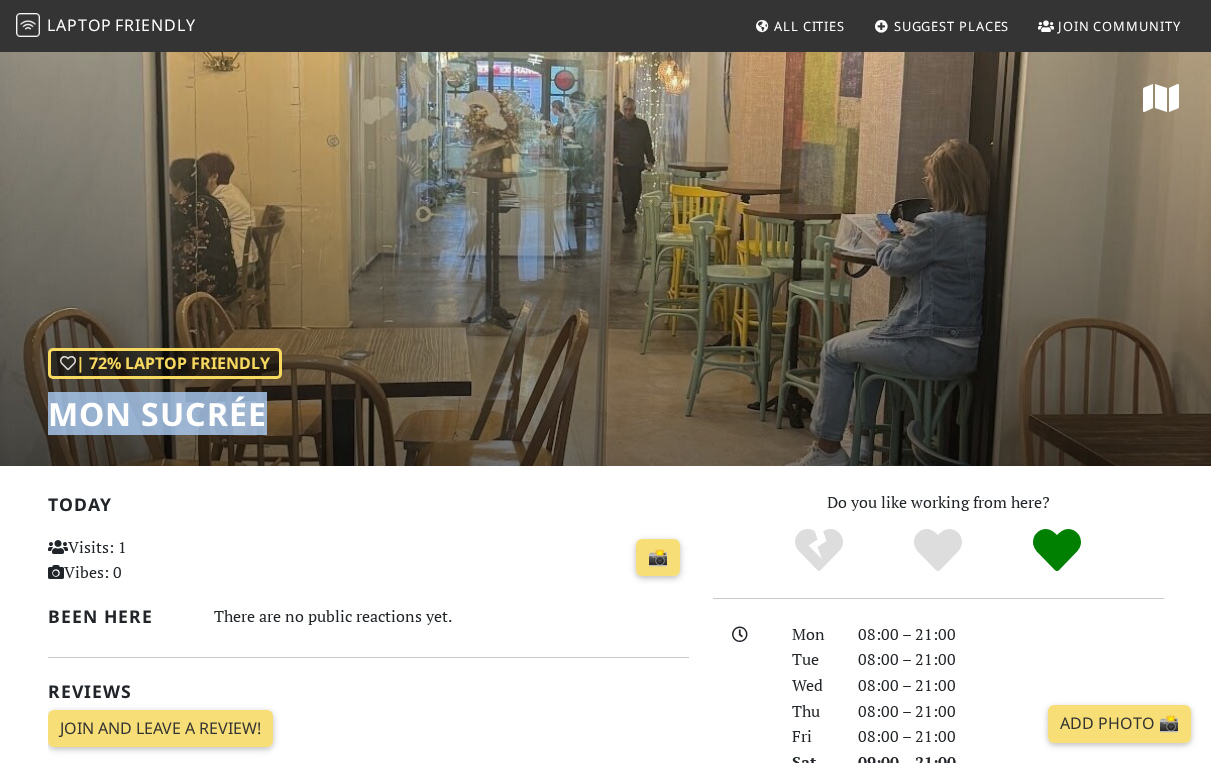 click on "Mon Sucrée" at bounding box center [165, 414] 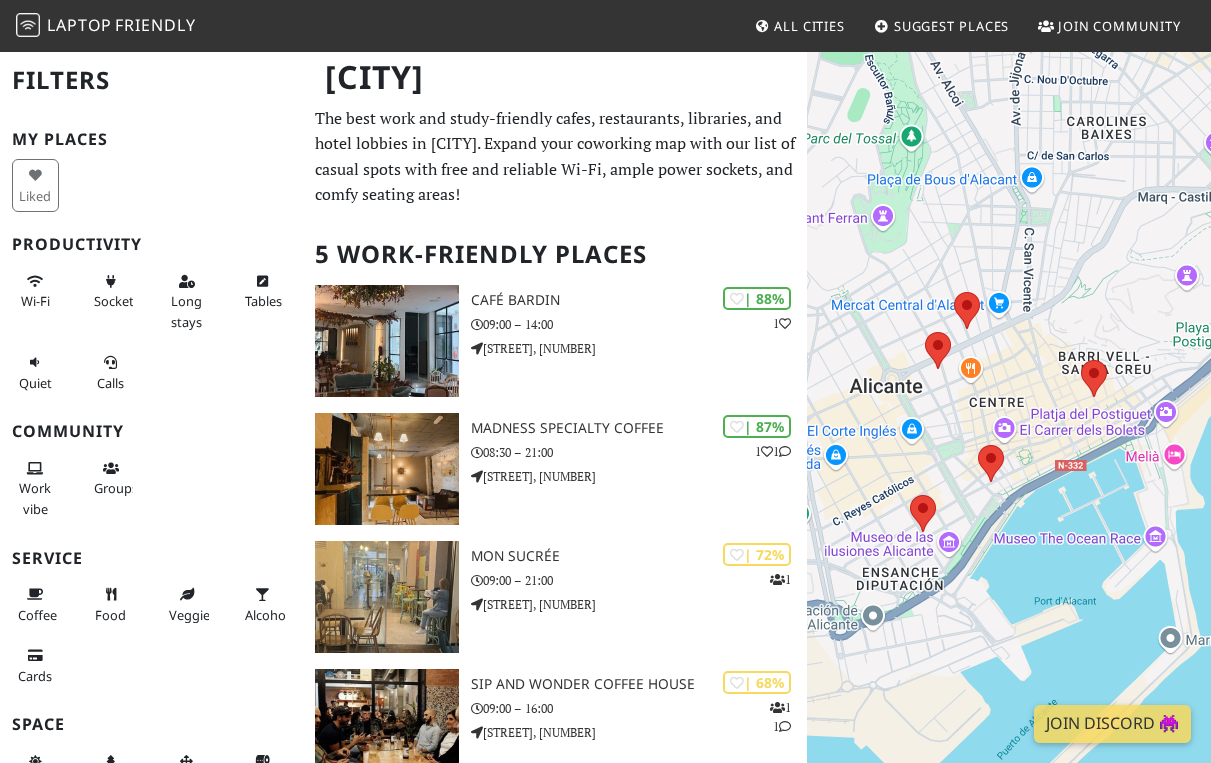 scroll, scrollTop: 0, scrollLeft: 0, axis: both 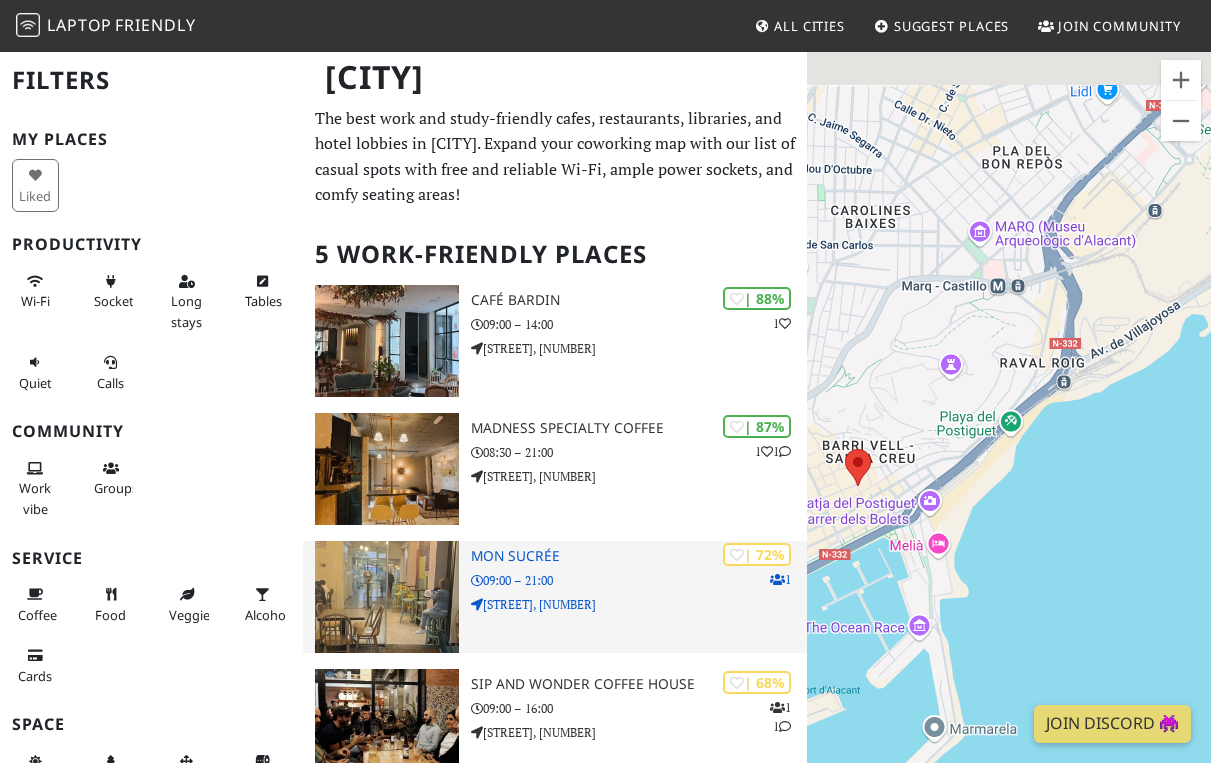 drag, startPoint x: 1048, startPoint y: 521, endPoint x: 799, endPoint y: 611, distance: 264.76593 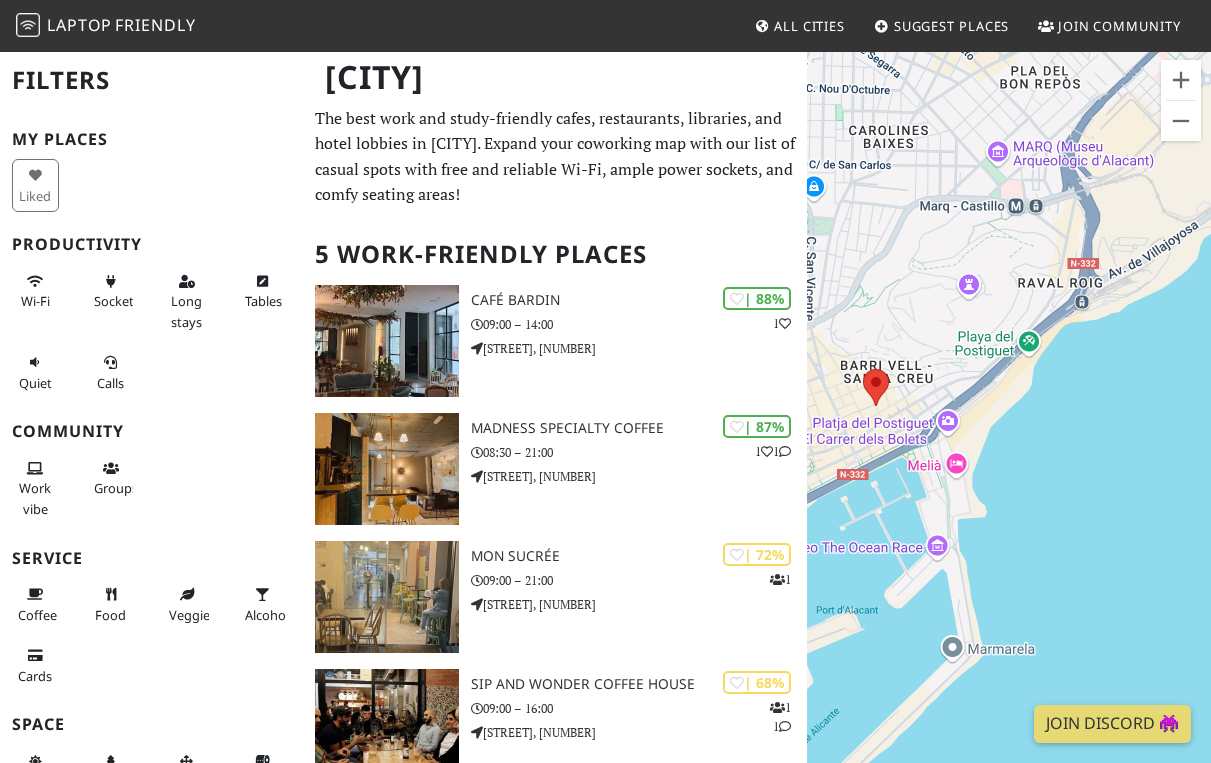 drag, startPoint x: 1030, startPoint y: 526, endPoint x: 831, endPoint y: 441, distance: 216.39316 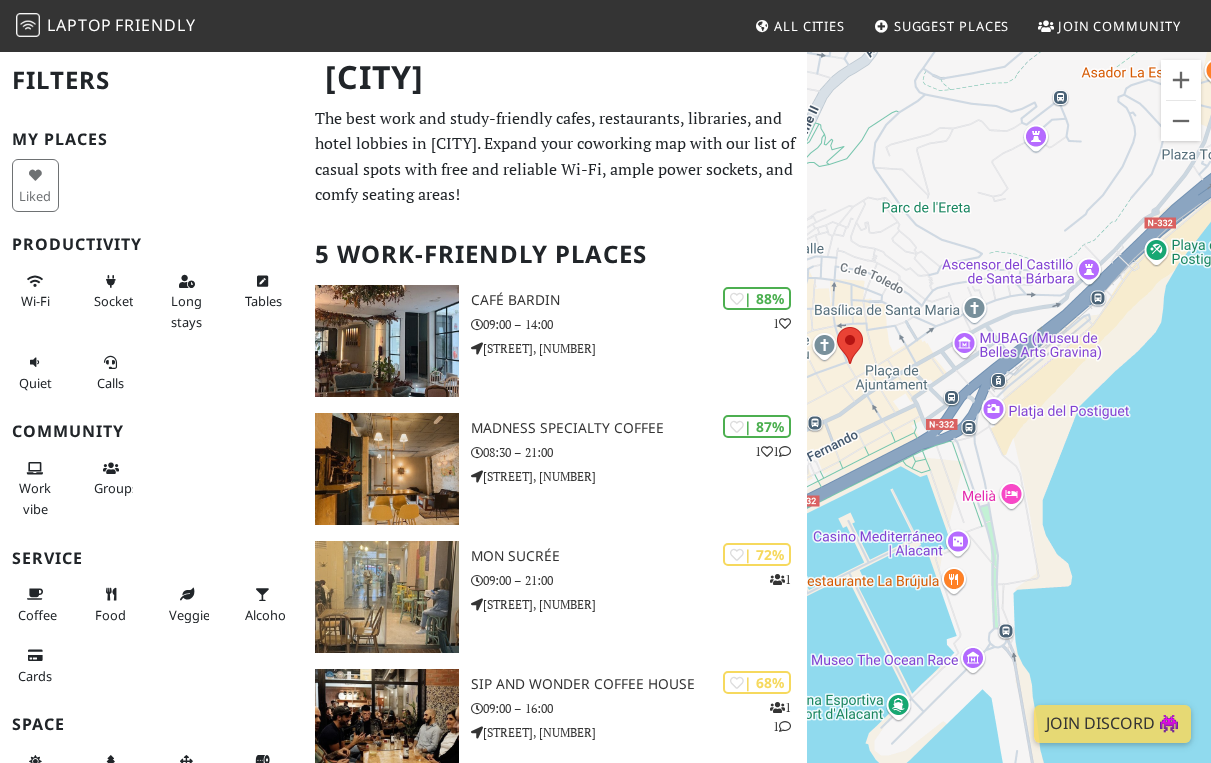 drag, startPoint x: 1011, startPoint y: 411, endPoint x: 1182, endPoint y: 311, distance: 198.09341 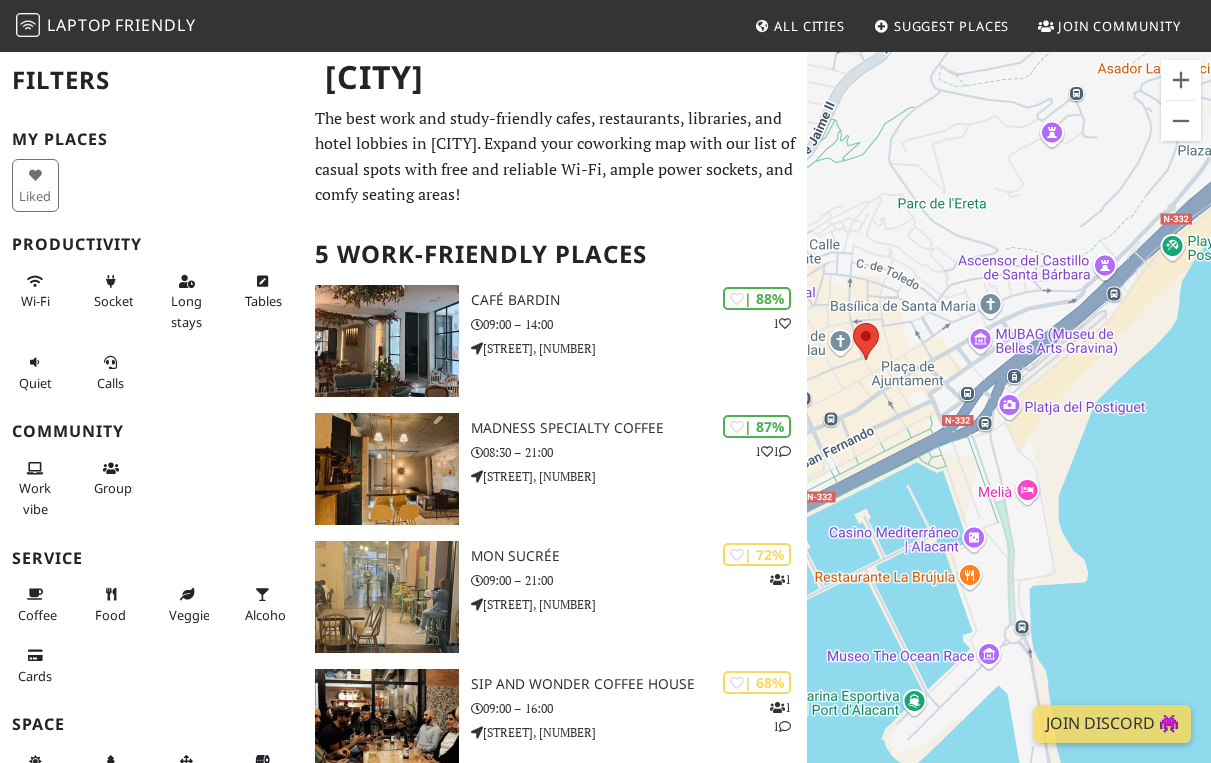 click on "To navigate, press the arrow keys." at bounding box center [1009, 431] 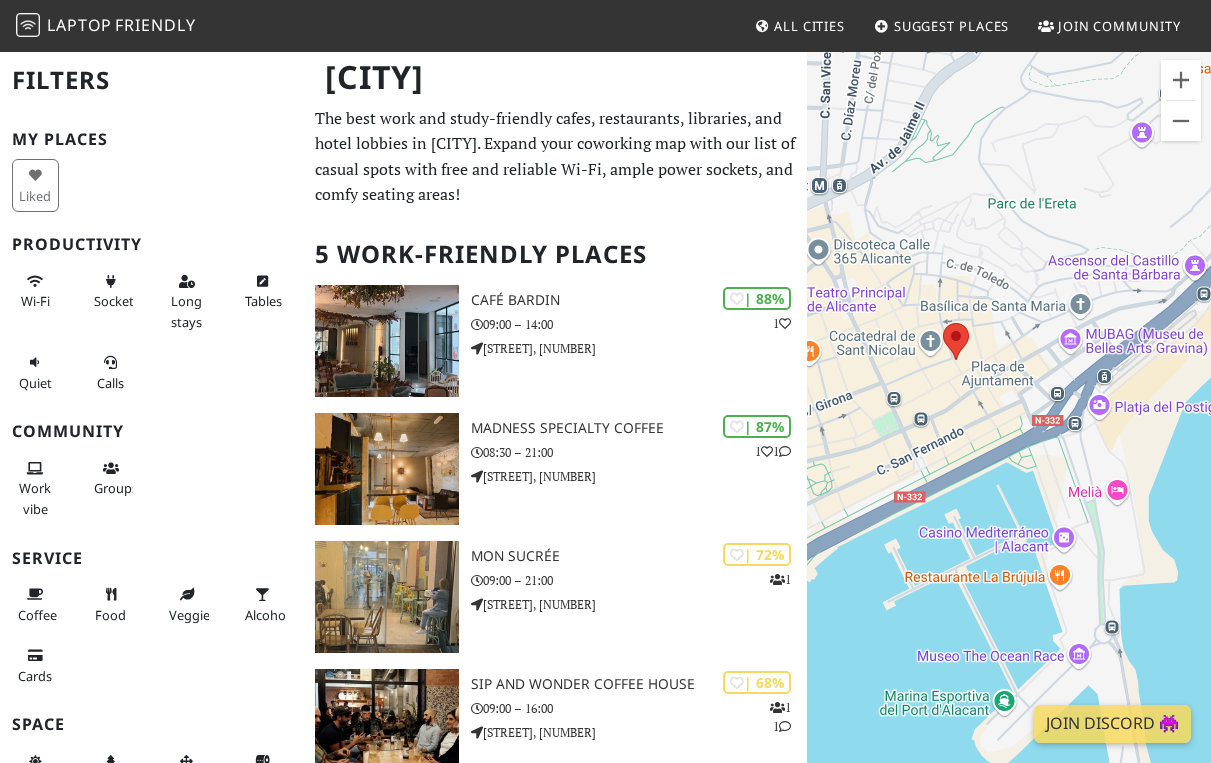 click at bounding box center [956, 341] 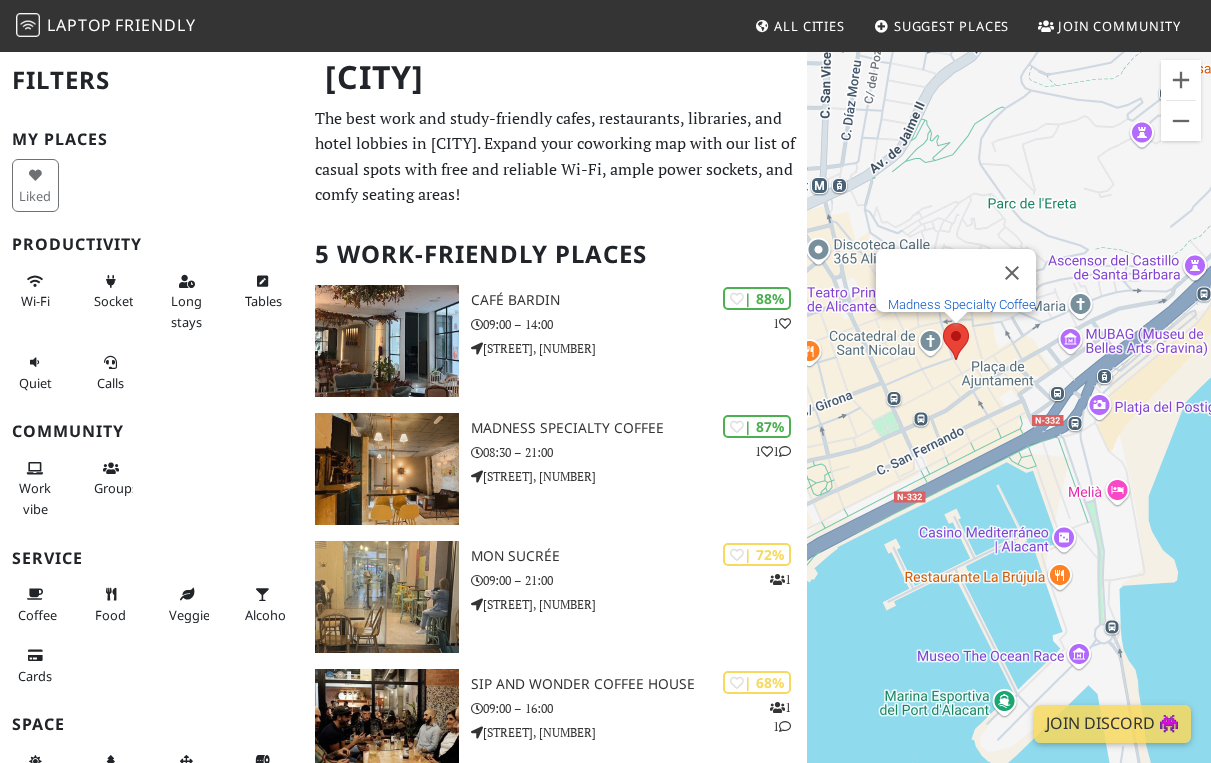 click on "Madness Specialty Coffee" at bounding box center [962, 304] 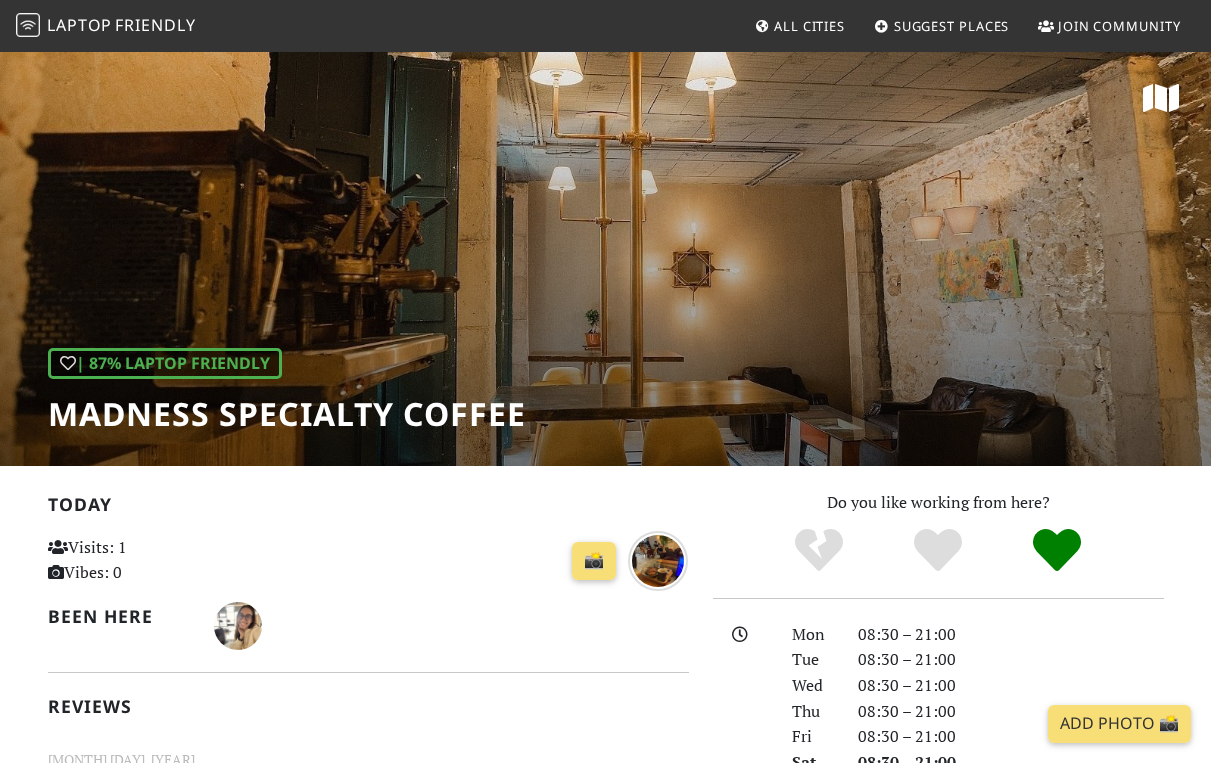 scroll, scrollTop: 0, scrollLeft: 0, axis: both 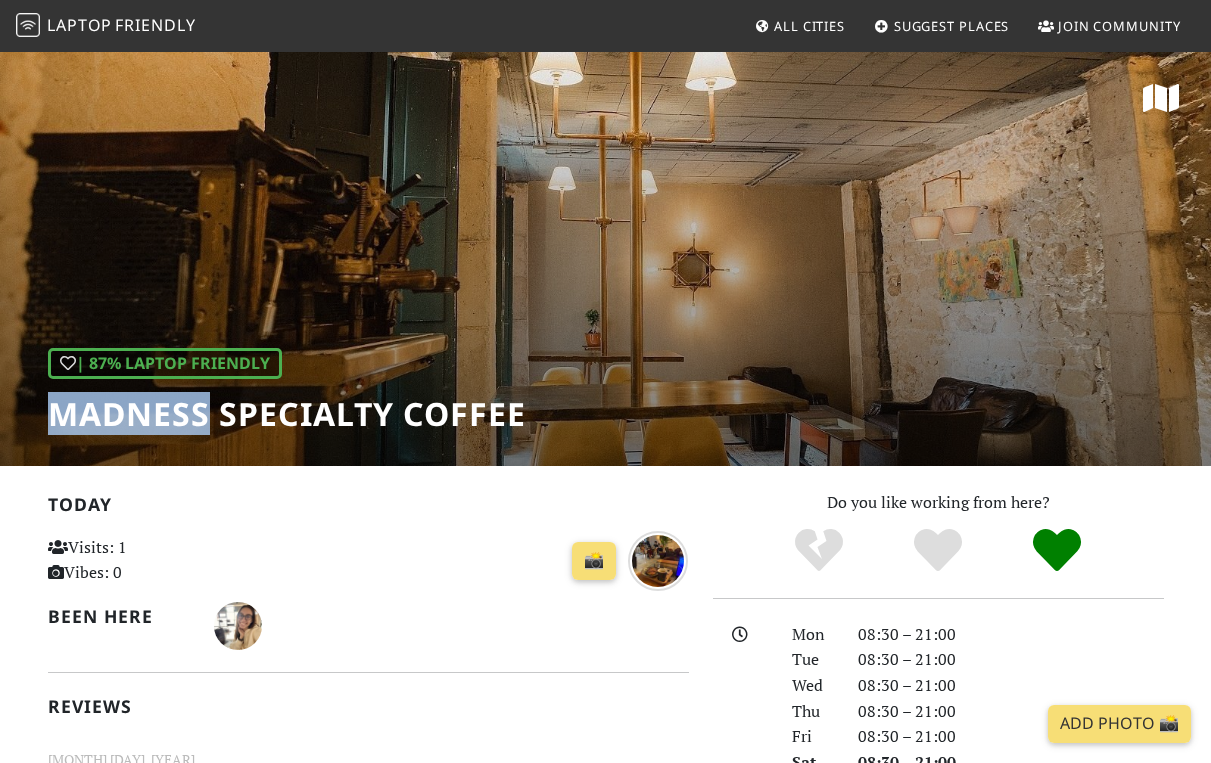 click on "Madness Specialty Coffee" at bounding box center [287, 414] 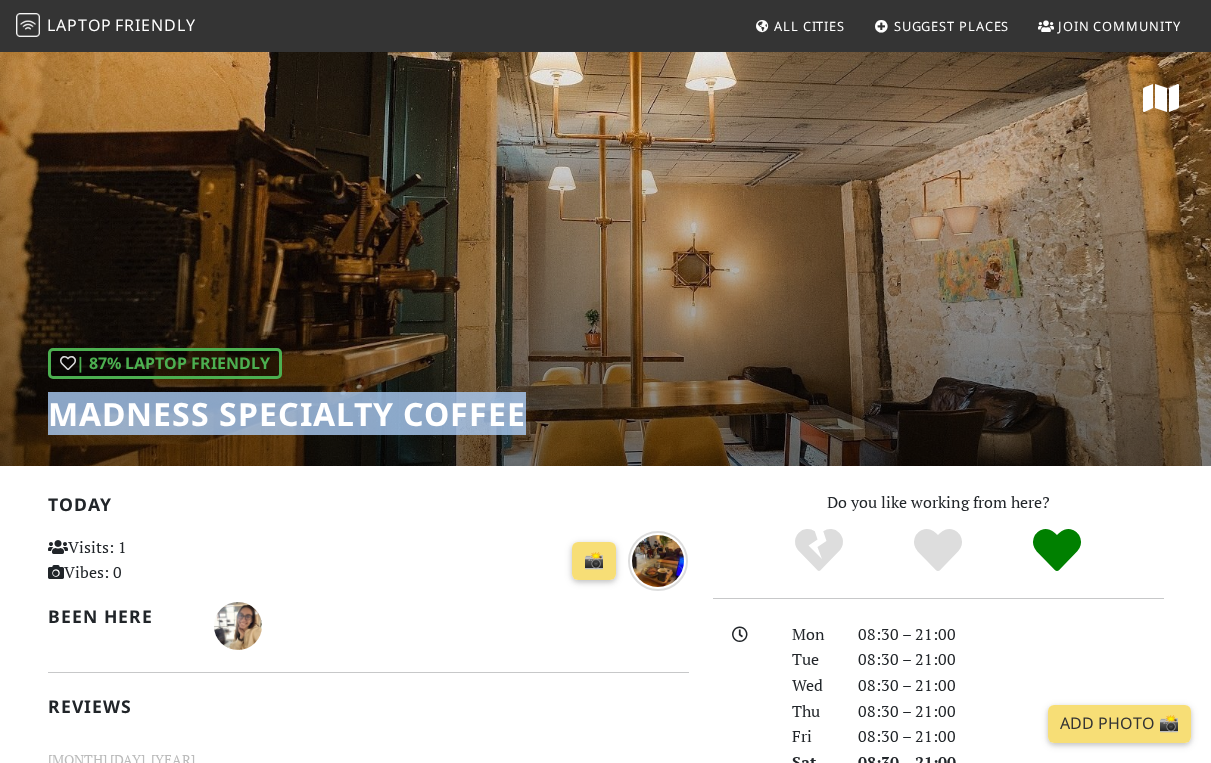 click on "Madness Specialty Coffee" at bounding box center (287, 414) 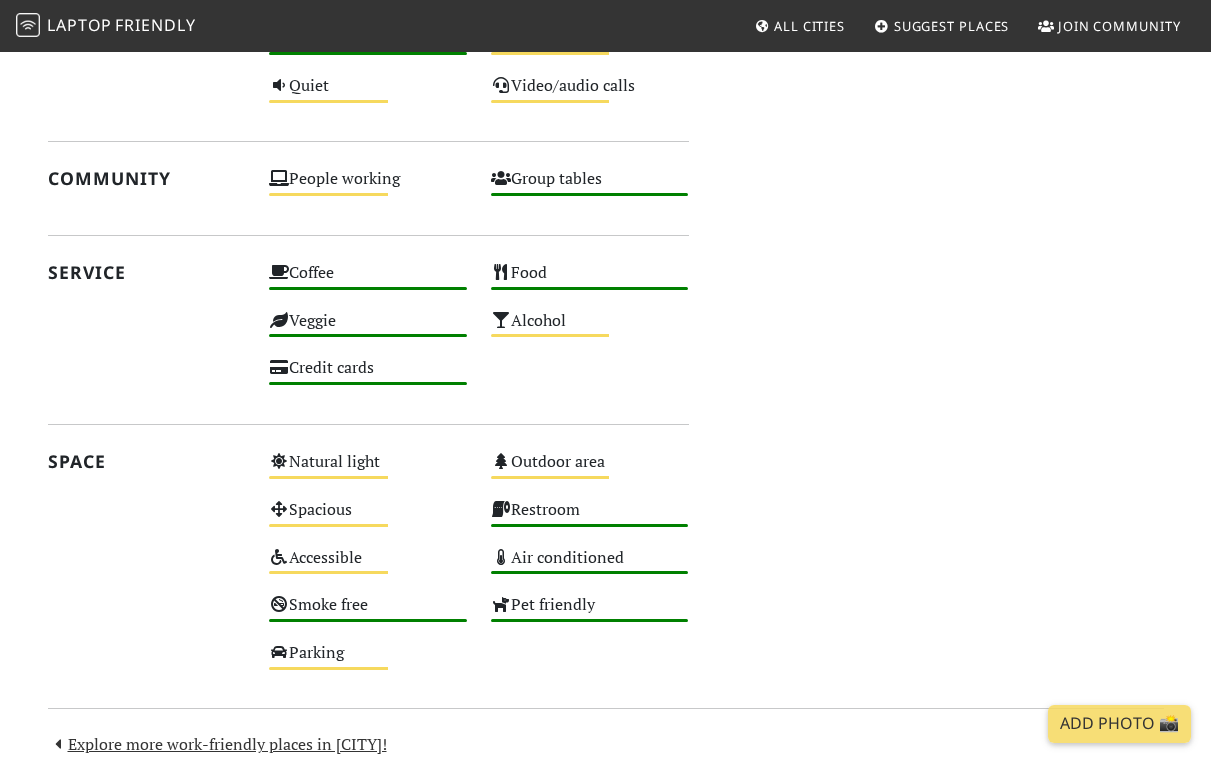 scroll, scrollTop: 1005, scrollLeft: 0, axis: vertical 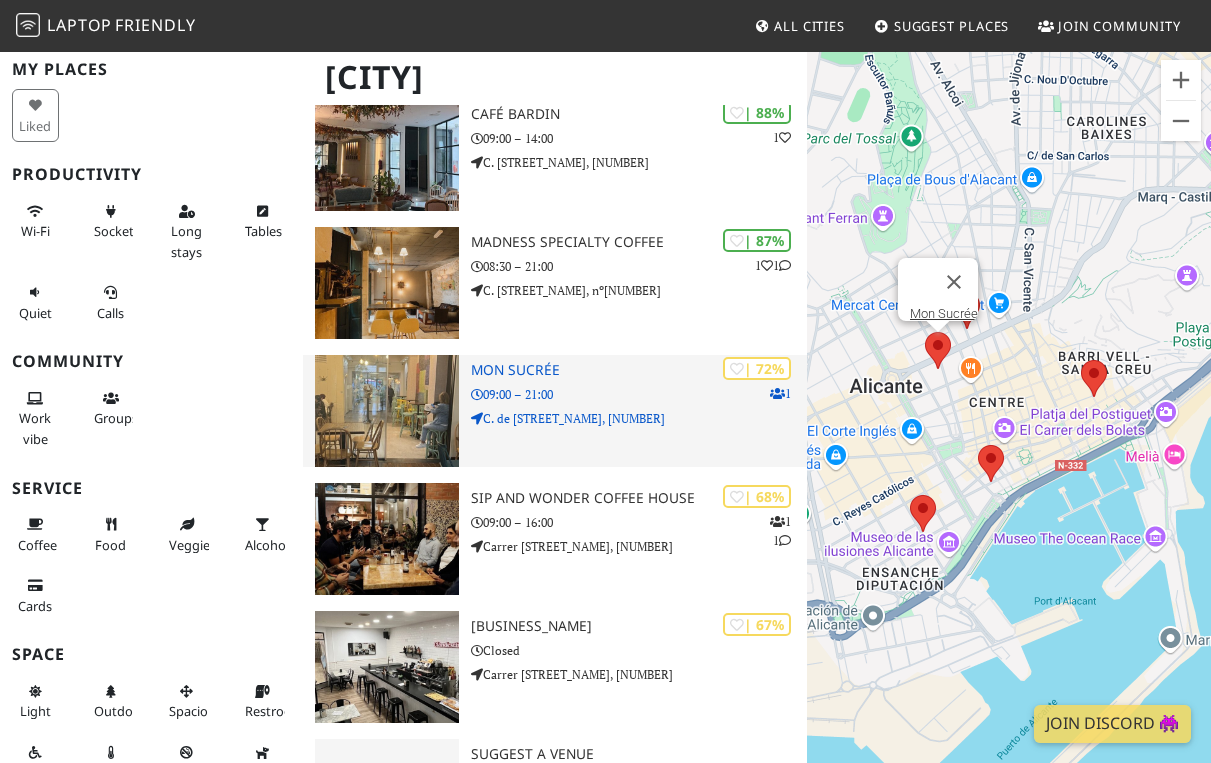click at bounding box center [387, 411] 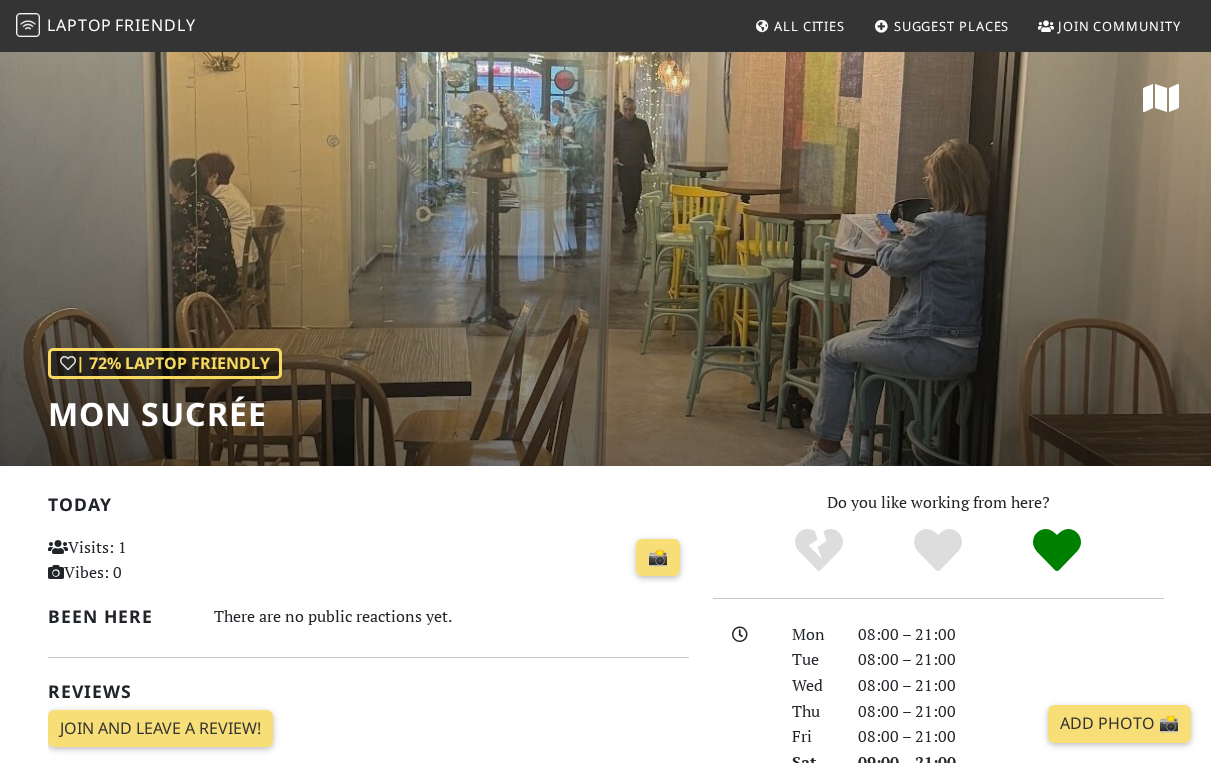 scroll, scrollTop: 0, scrollLeft: 0, axis: both 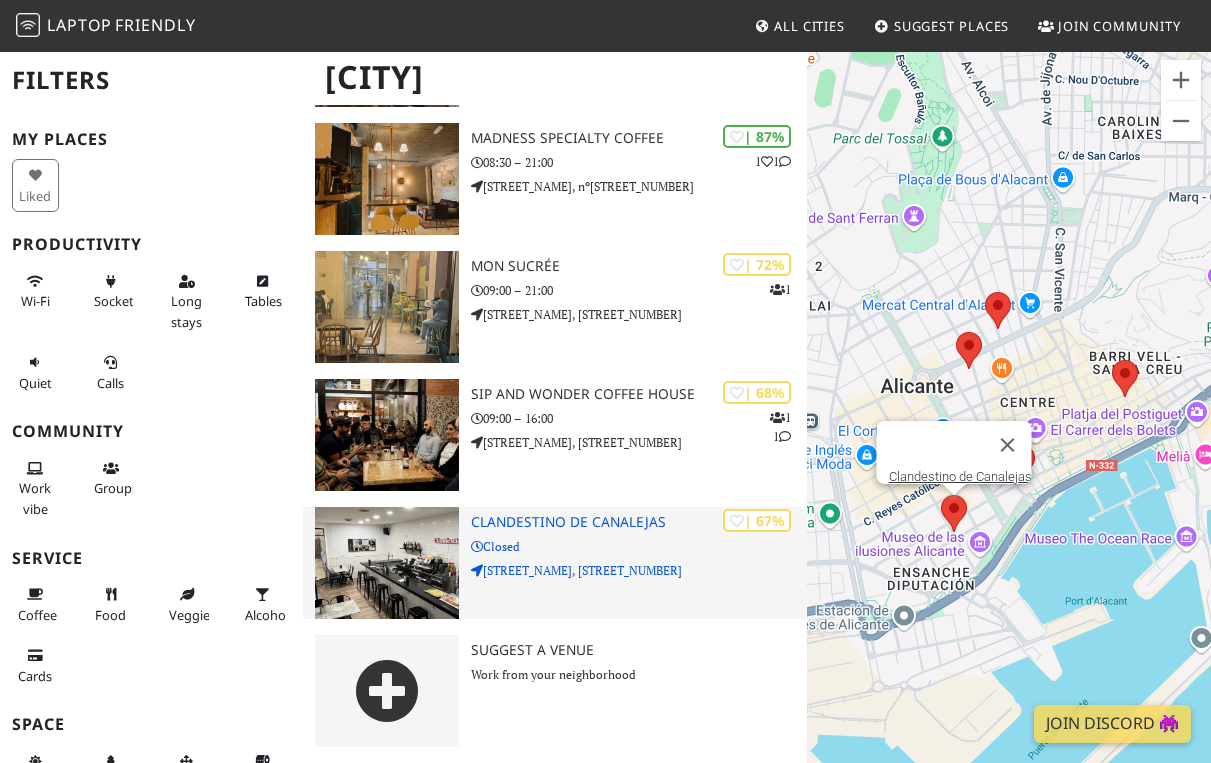 click on "| 67%
Clandestino de Canalejas
Closed
[STREET_NAME], [STREET_NUMBER]" at bounding box center [639, 563] 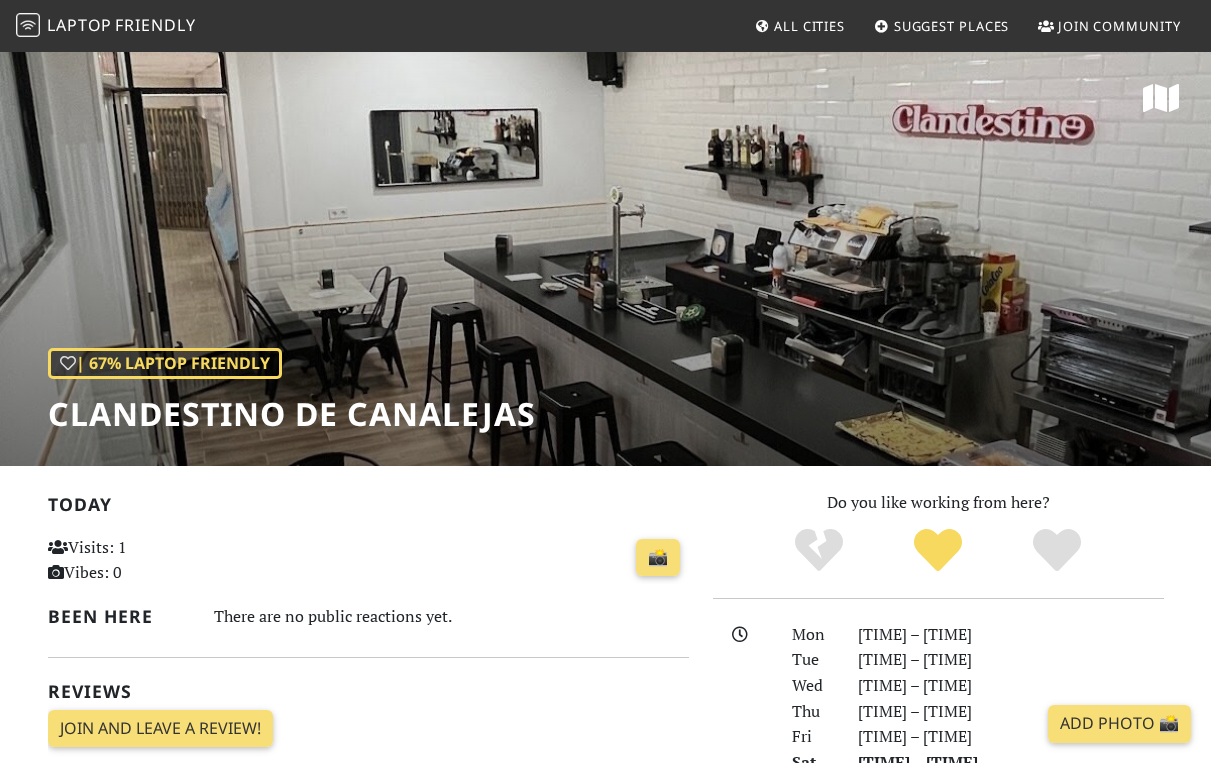 scroll, scrollTop: 0, scrollLeft: 0, axis: both 